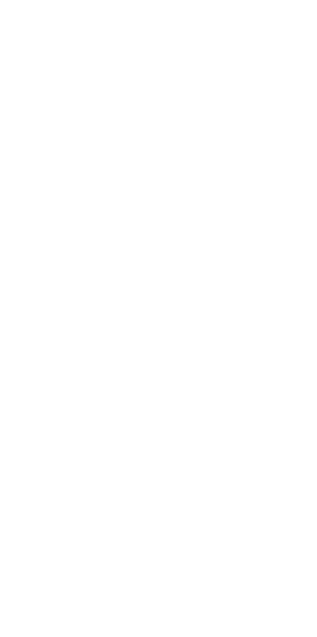 scroll, scrollTop: 0, scrollLeft: 0, axis: both 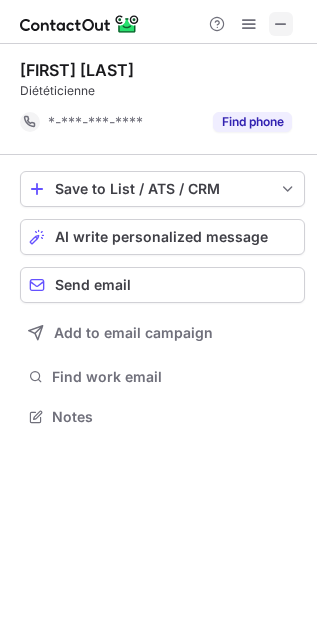 click at bounding box center (281, 24) 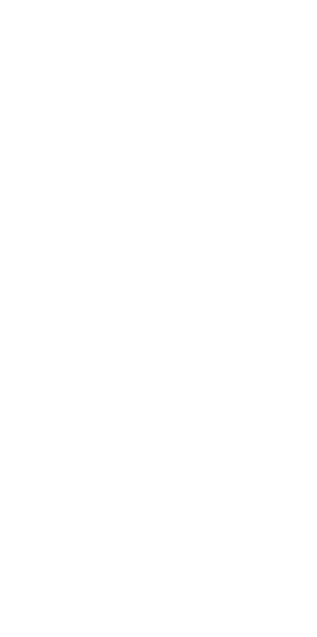 scroll, scrollTop: 0, scrollLeft: 0, axis: both 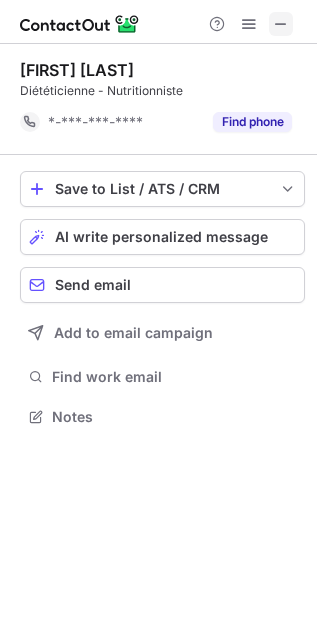 click at bounding box center [281, 24] 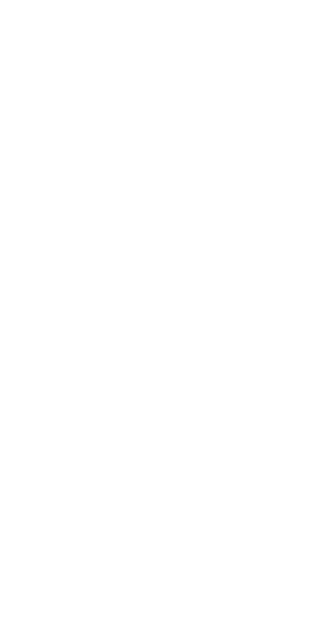 scroll, scrollTop: 0, scrollLeft: 0, axis: both 